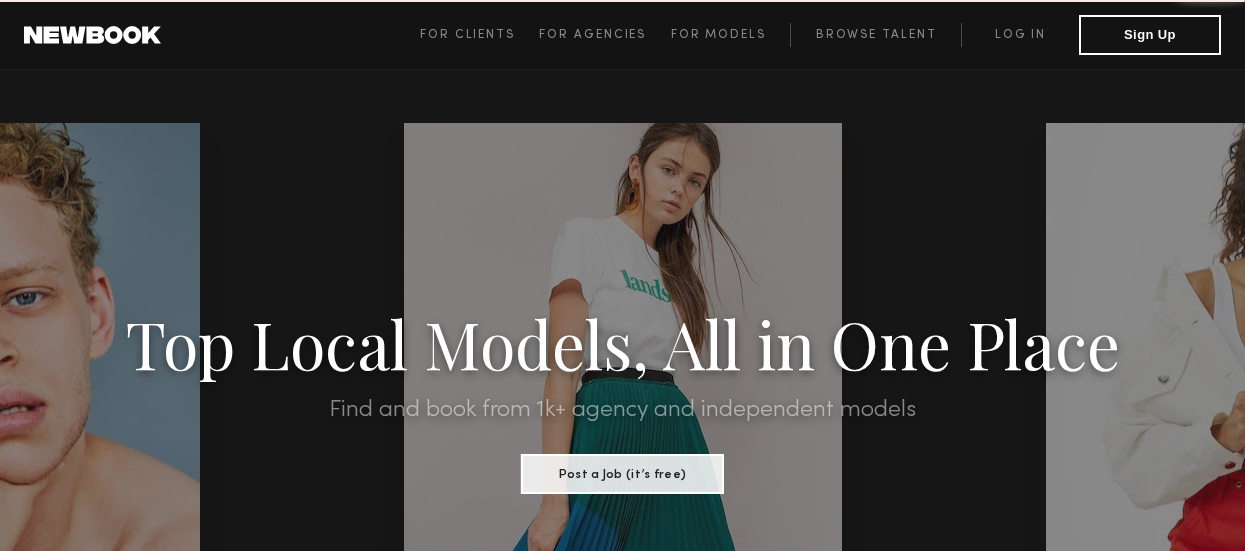 scroll, scrollTop: 0, scrollLeft: 0, axis: both 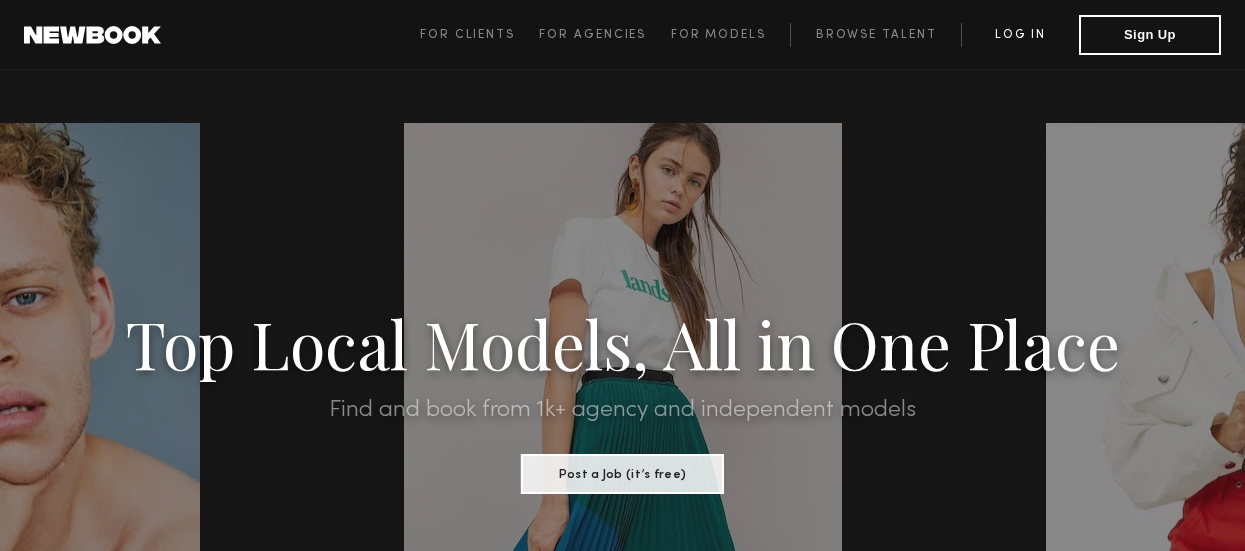click on "Log in" 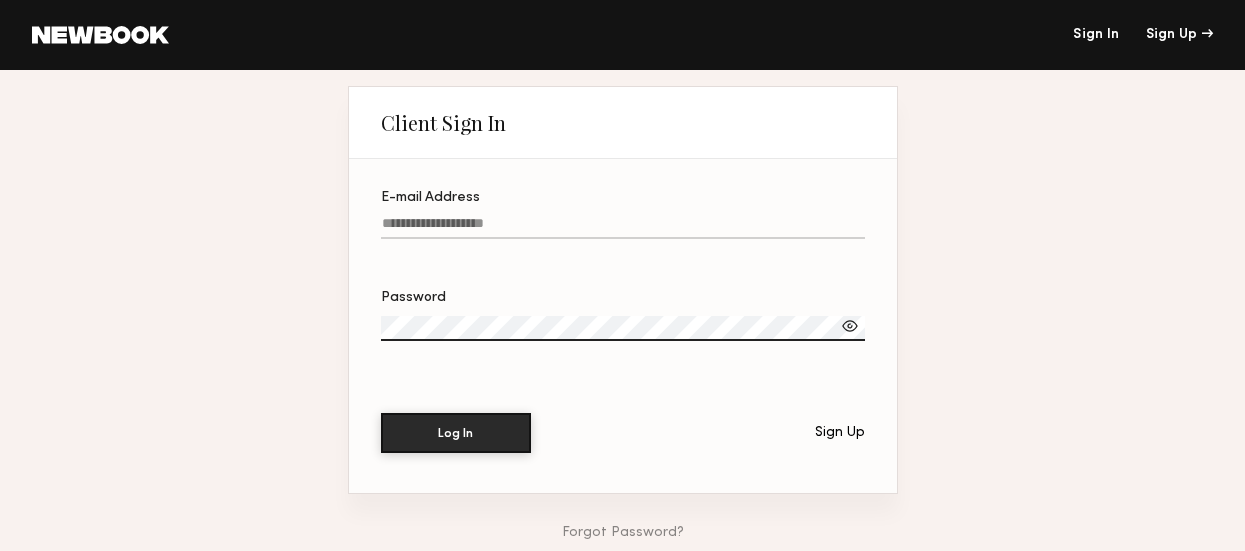 click on "E-mail Address" 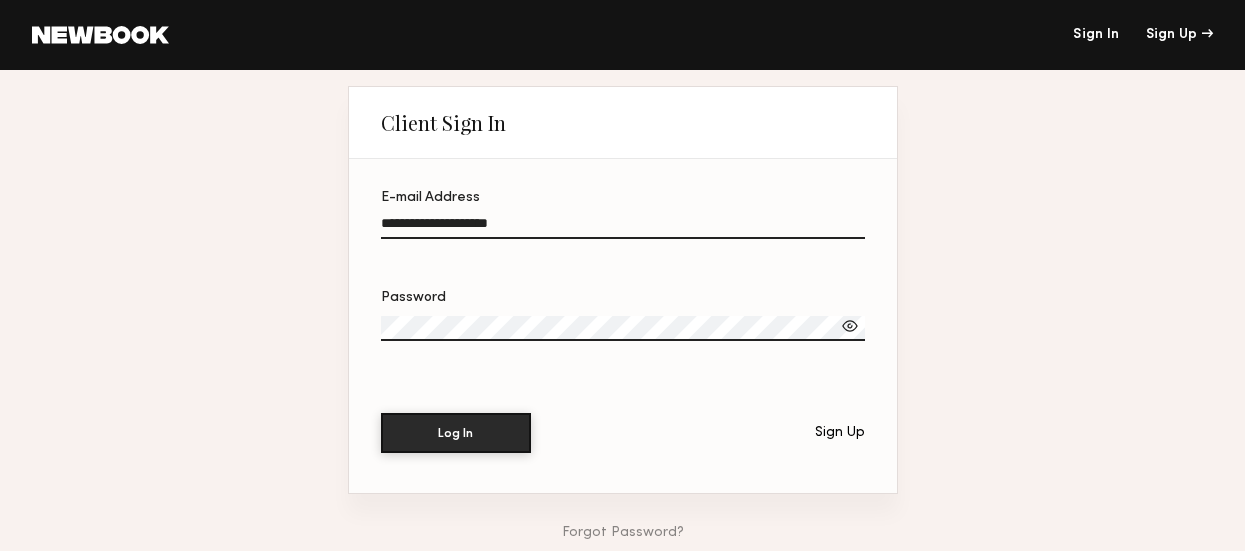type on "**********" 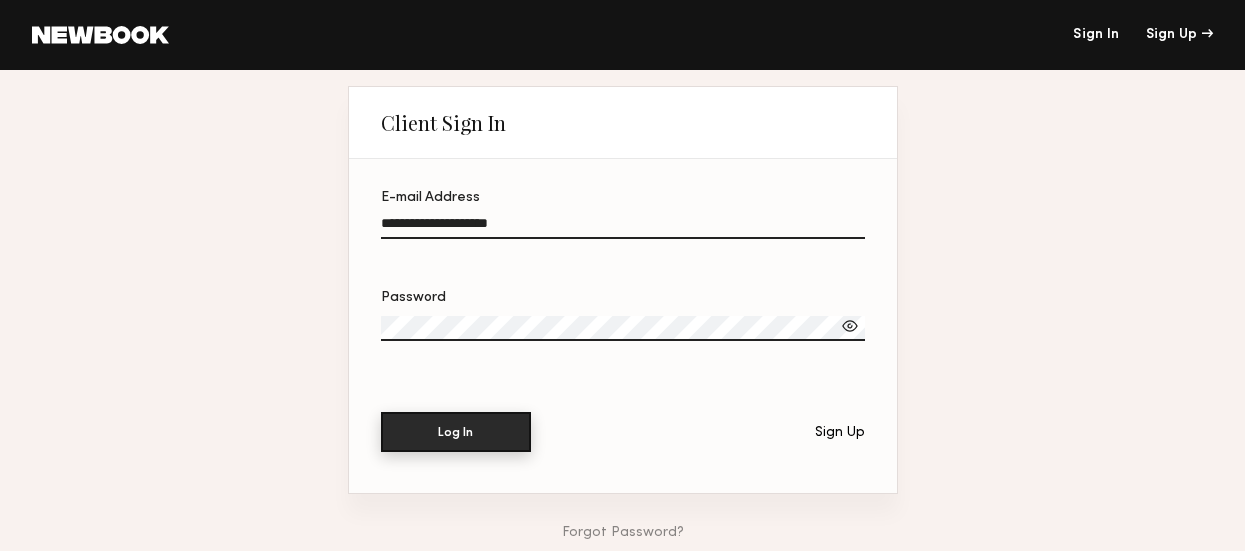 click on "Log In" 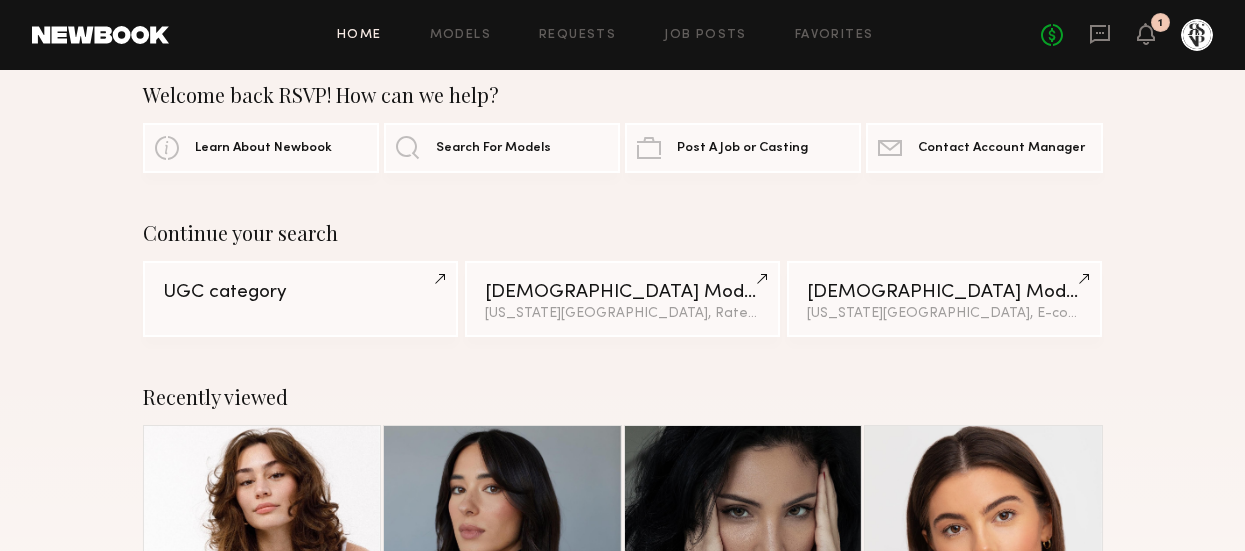 scroll, scrollTop: 0, scrollLeft: 0, axis: both 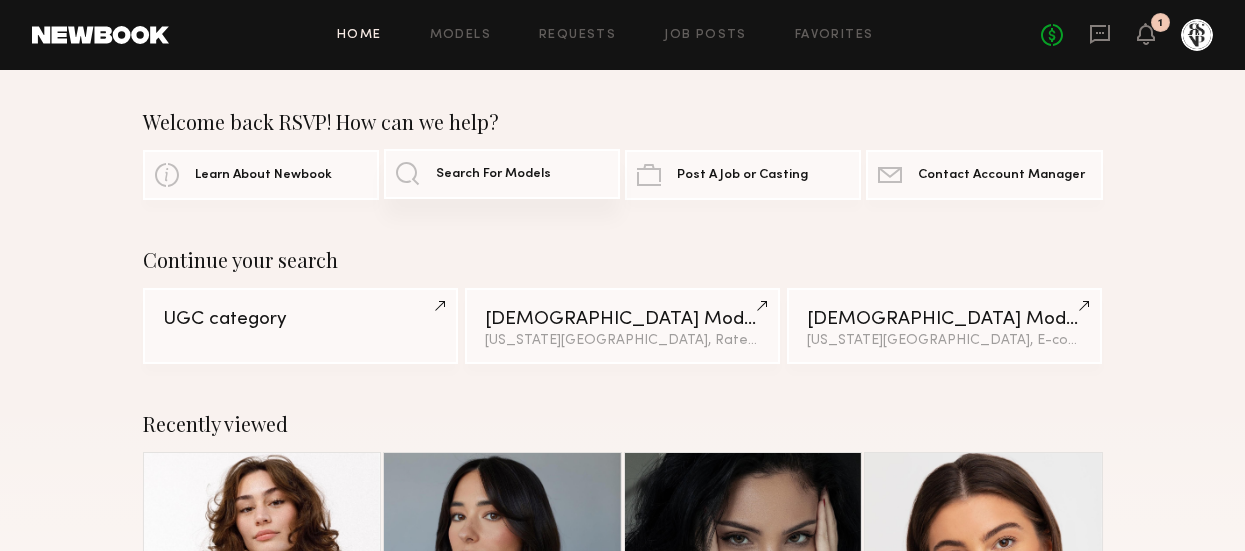 click on "Search For Models" 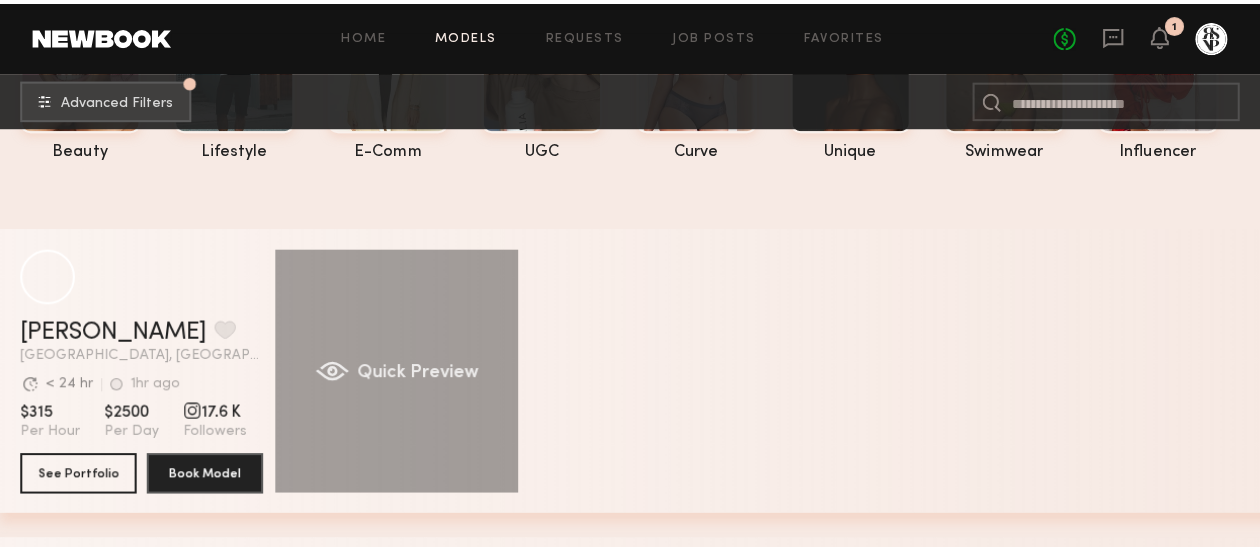 scroll, scrollTop: 0, scrollLeft: 0, axis: both 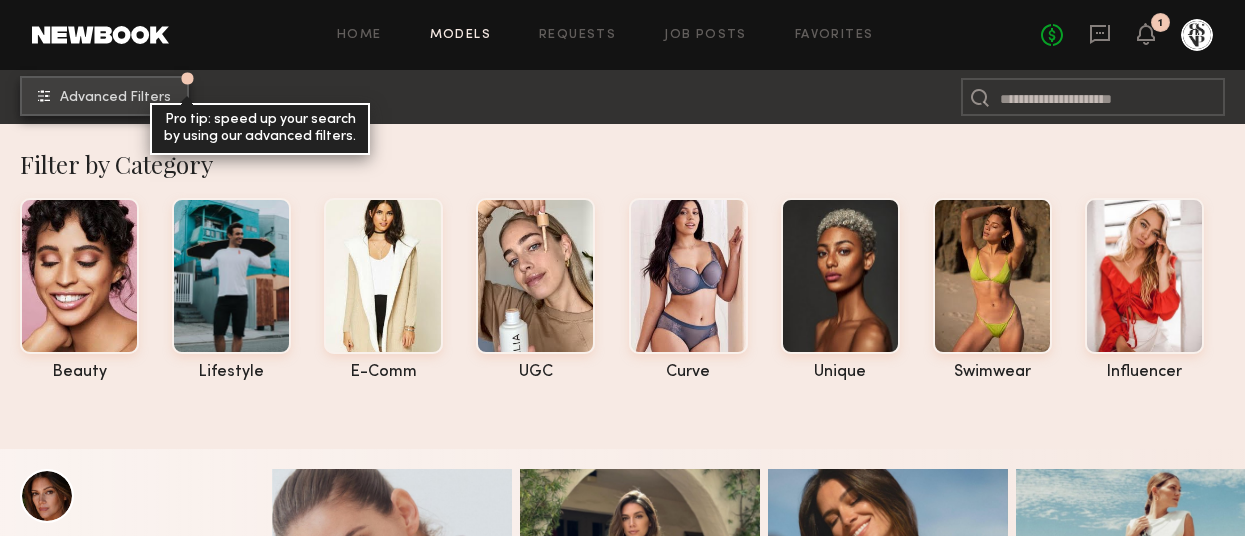 click on "Advanced Filters Pro tip: speed up your search by using our advanced filters." 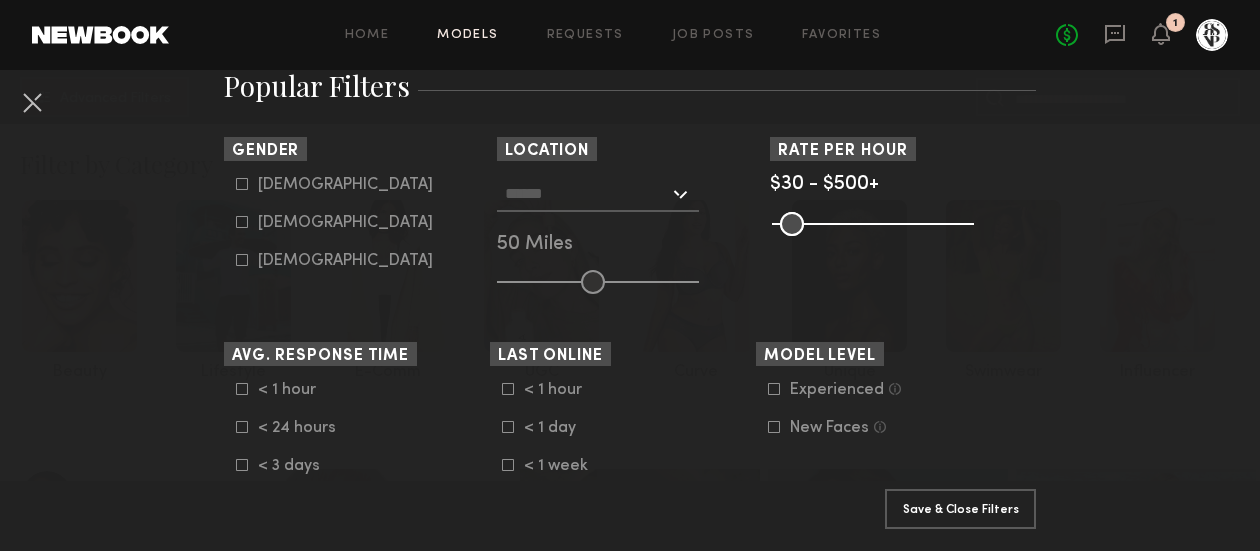 scroll, scrollTop: 363, scrollLeft: 0, axis: vertical 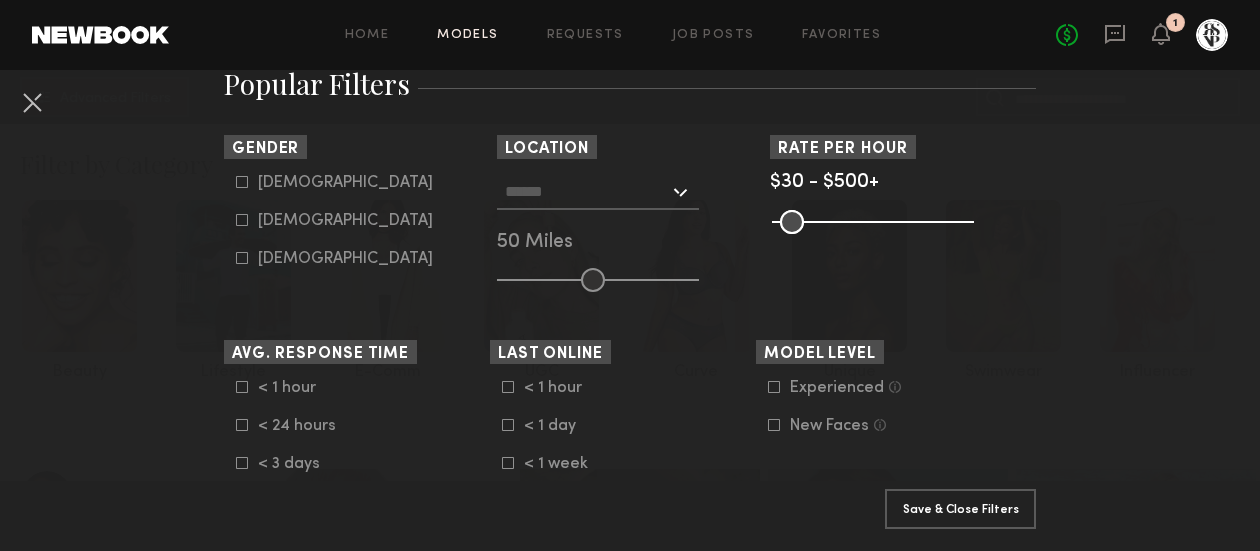 click on "Female" 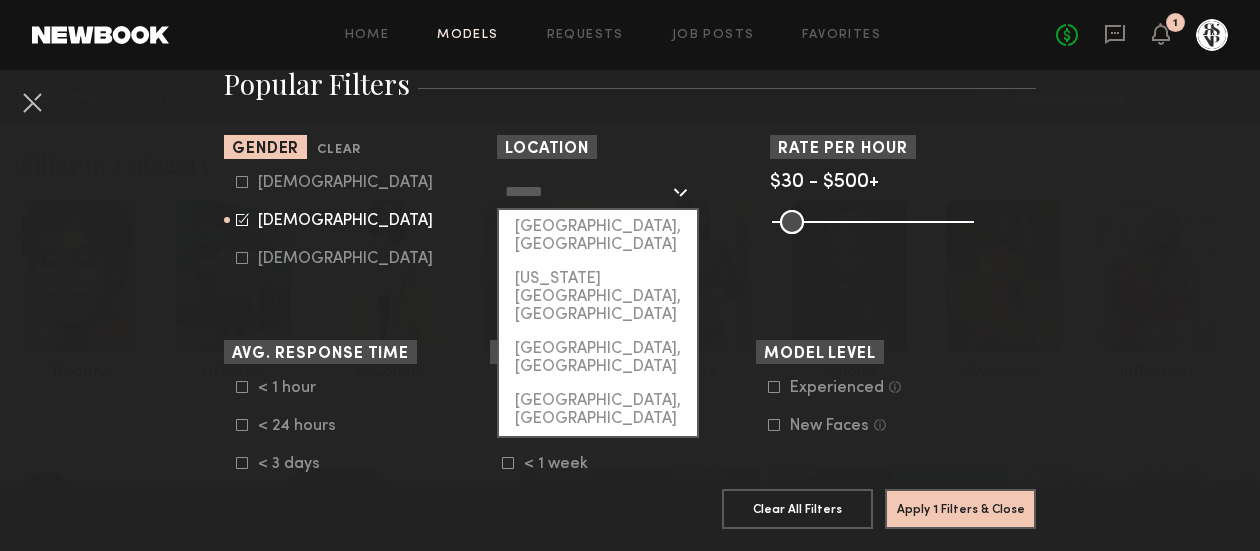 click 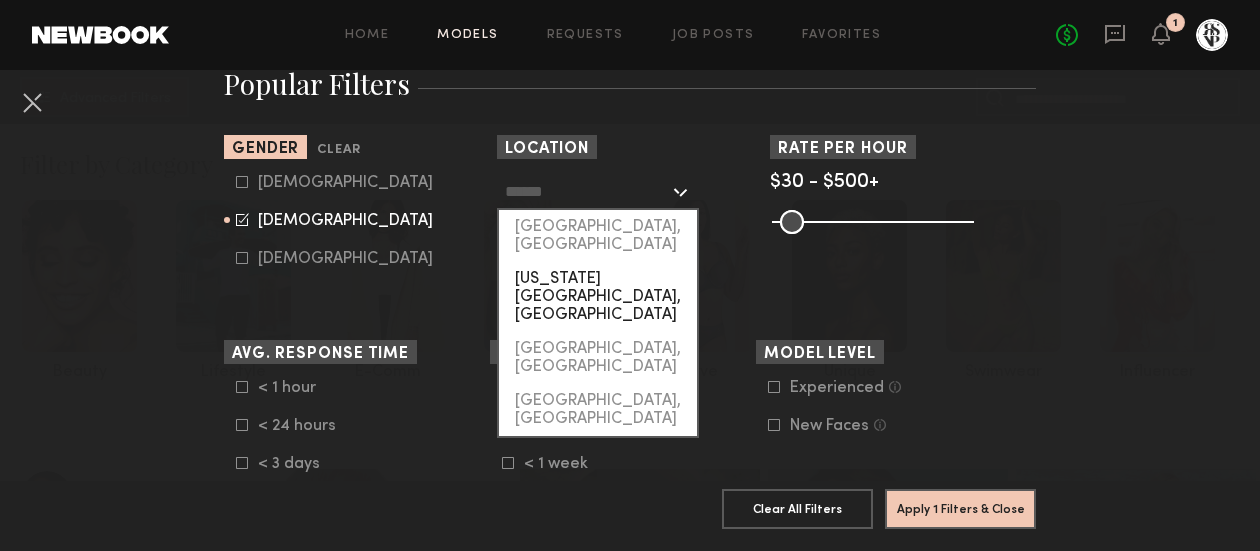 click on "[US_STATE][GEOGRAPHIC_DATA], [GEOGRAPHIC_DATA]" 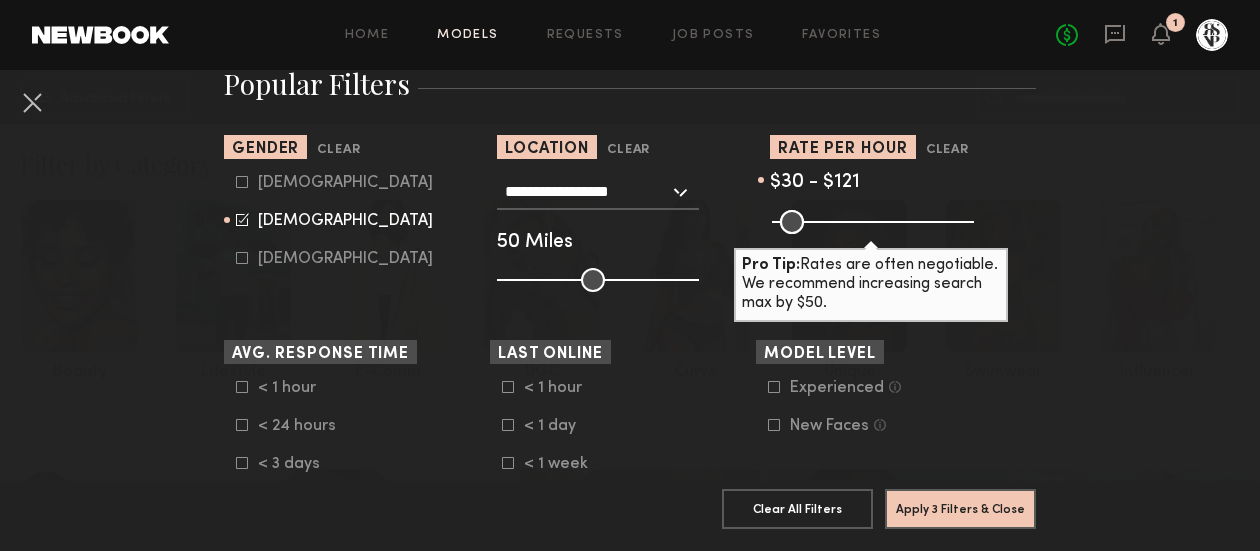 drag, startPoint x: 957, startPoint y: 221, endPoint x: 811, endPoint y: 206, distance: 146.76852 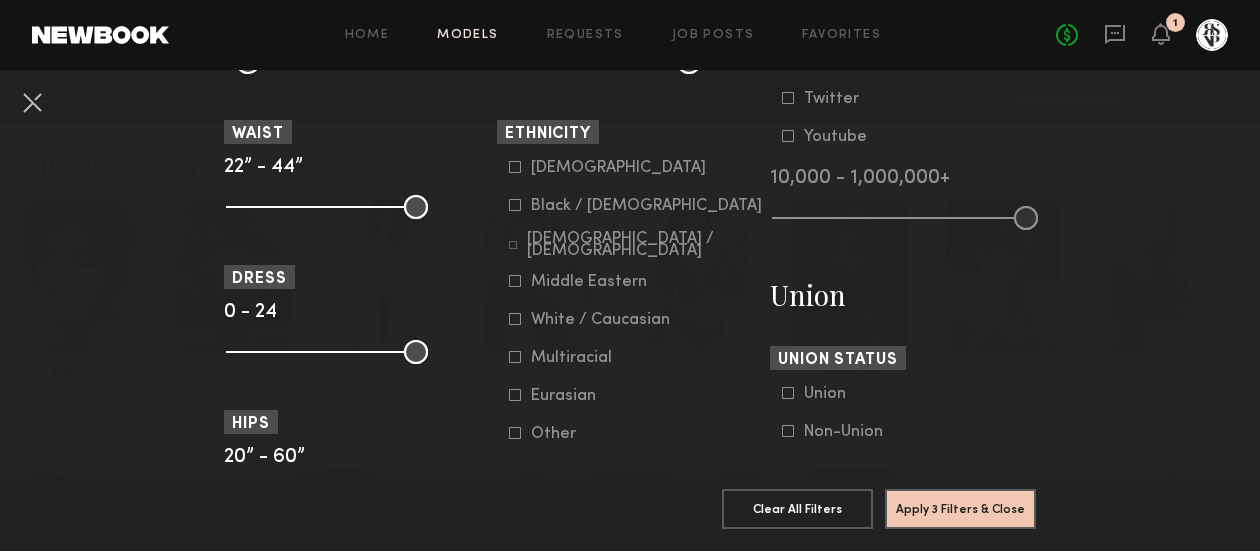 scroll, scrollTop: 1123, scrollLeft: 0, axis: vertical 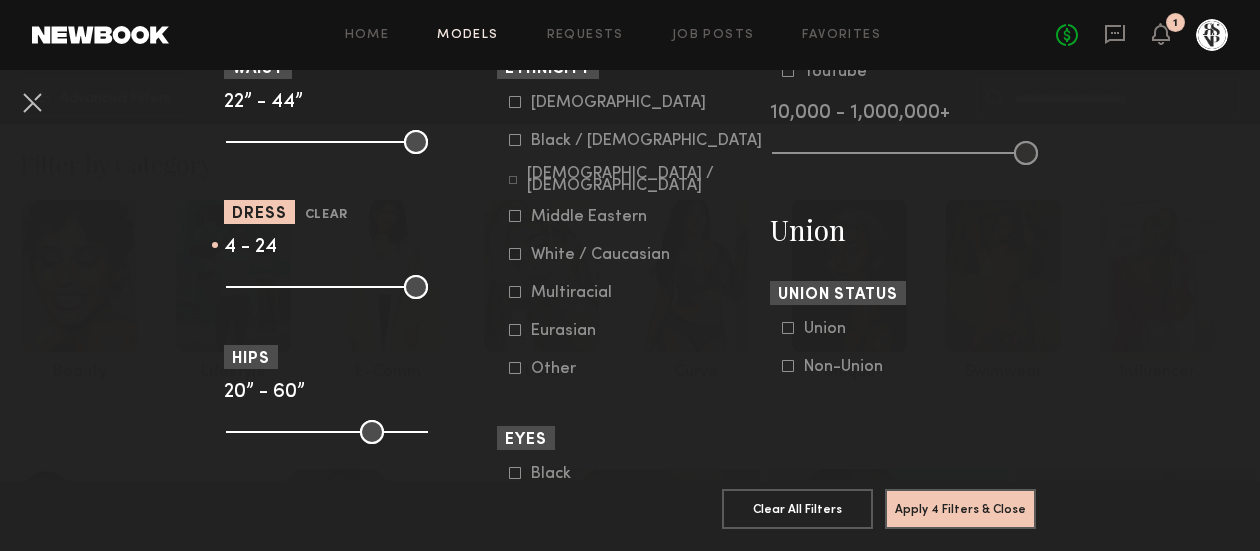 drag, startPoint x: 232, startPoint y: 287, endPoint x: 254, endPoint y: 287, distance: 22 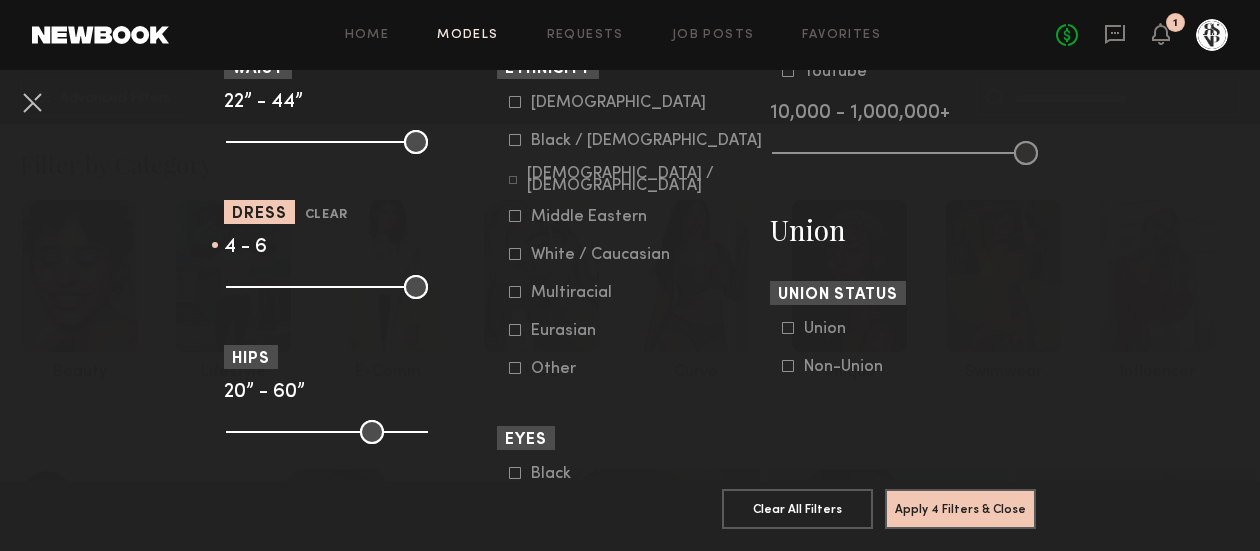 drag, startPoint x: 400, startPoint y: 285, endPoint x: 279, endPoint y: 274, distance: 121.49897 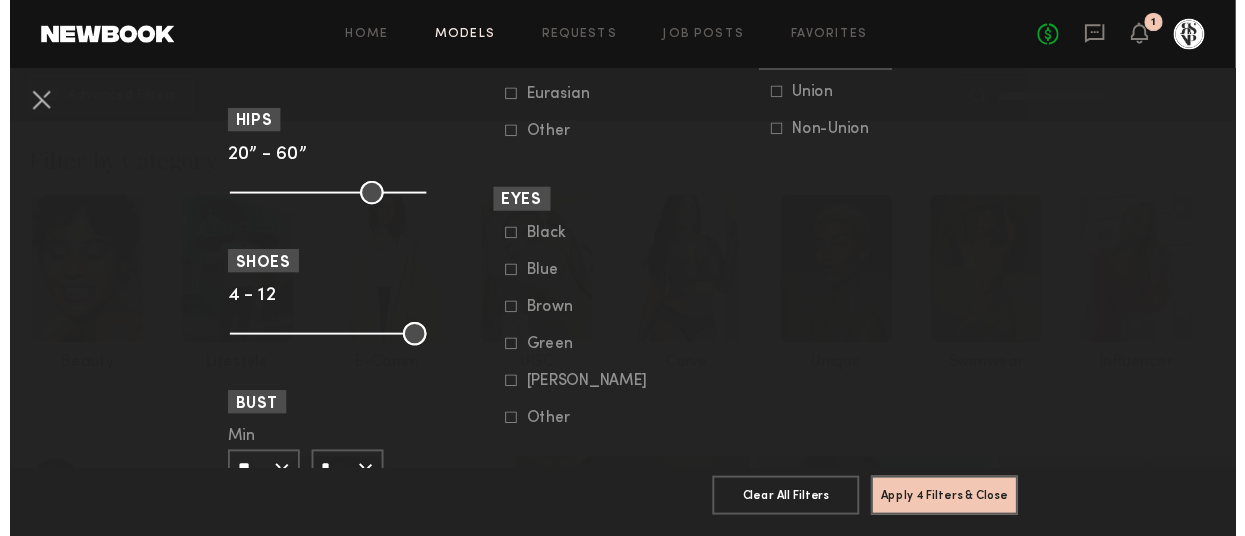 scroll, scrollTop: 1358, scrollLeft: 0, axis: vertical 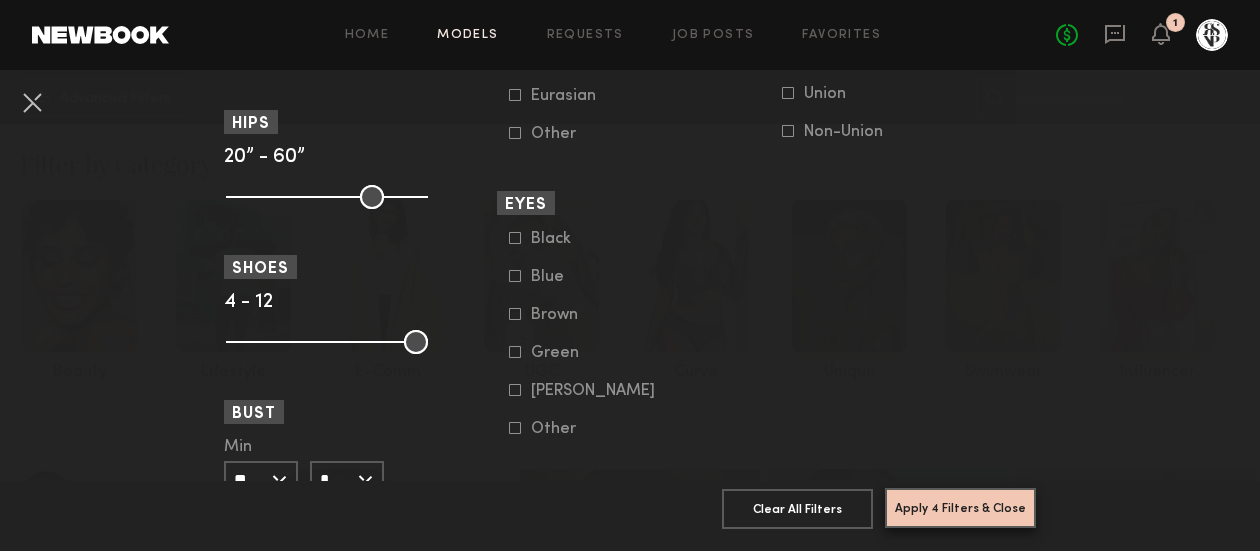 click on "Apply 4 Filters & Close" 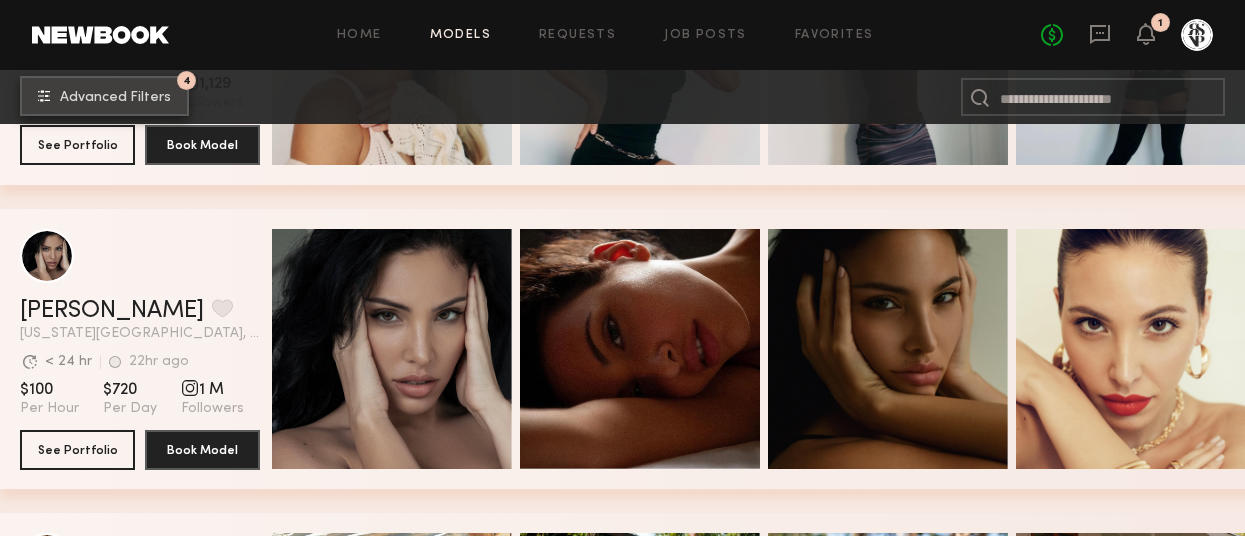 scroll, scrollTop: 1779, scrollLeft: 0, axis: vertical 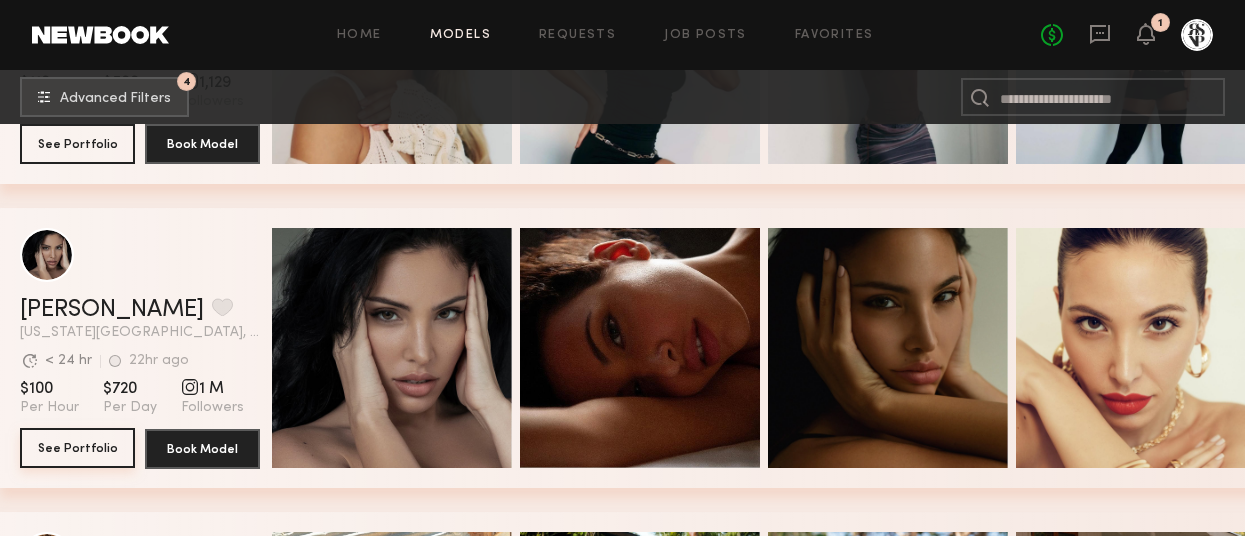 click on "See Portfolio" 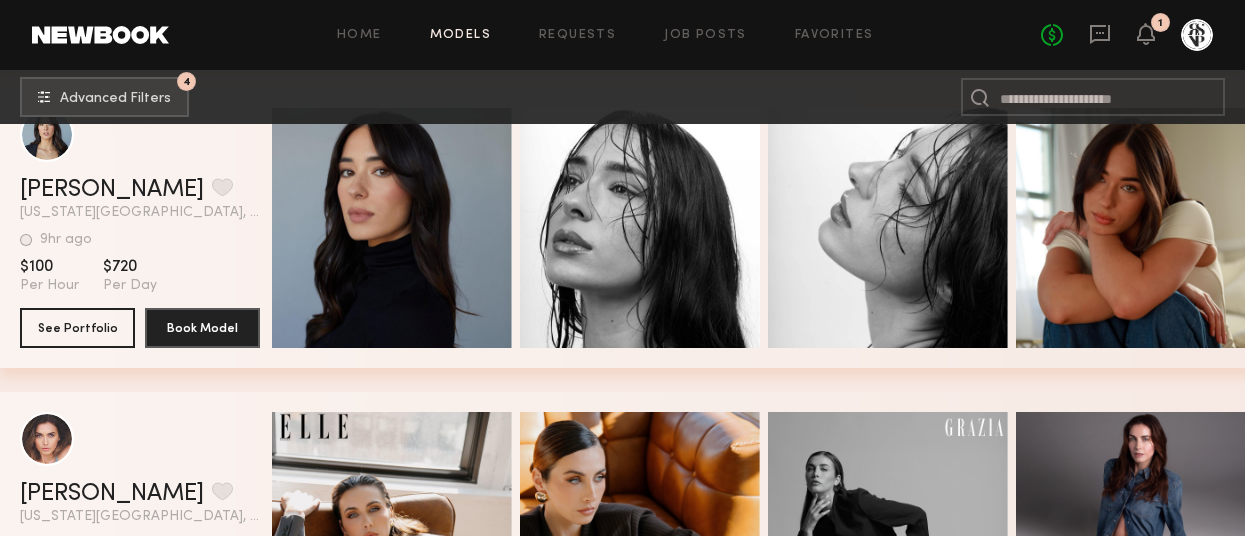scroll, scrollTop: 2511, scrollLeft: 0, axis: vertical 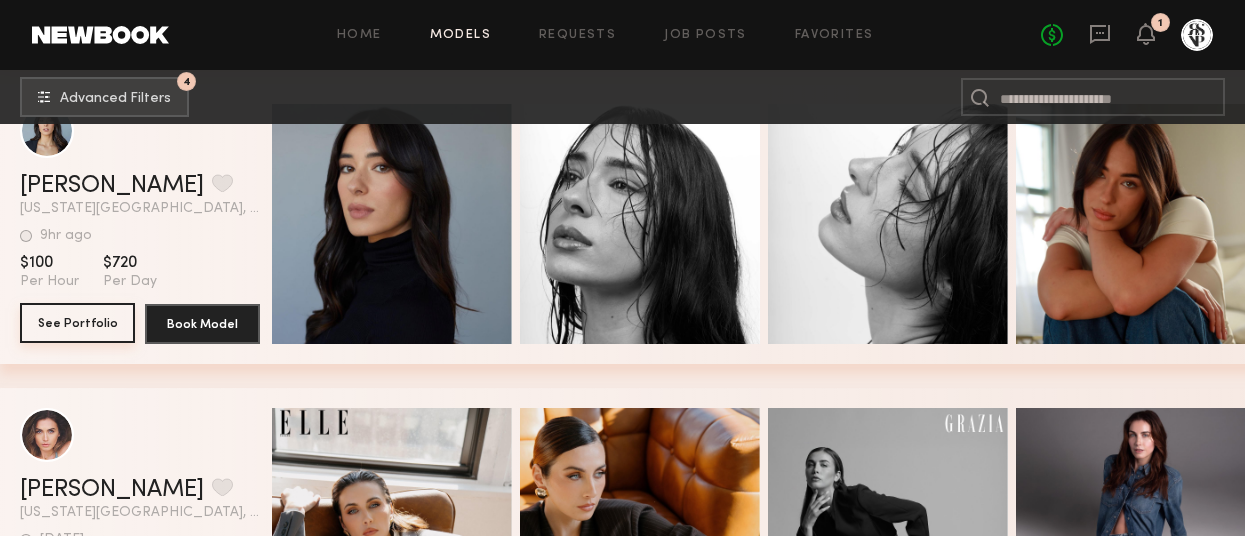 click on "See Portfolio" 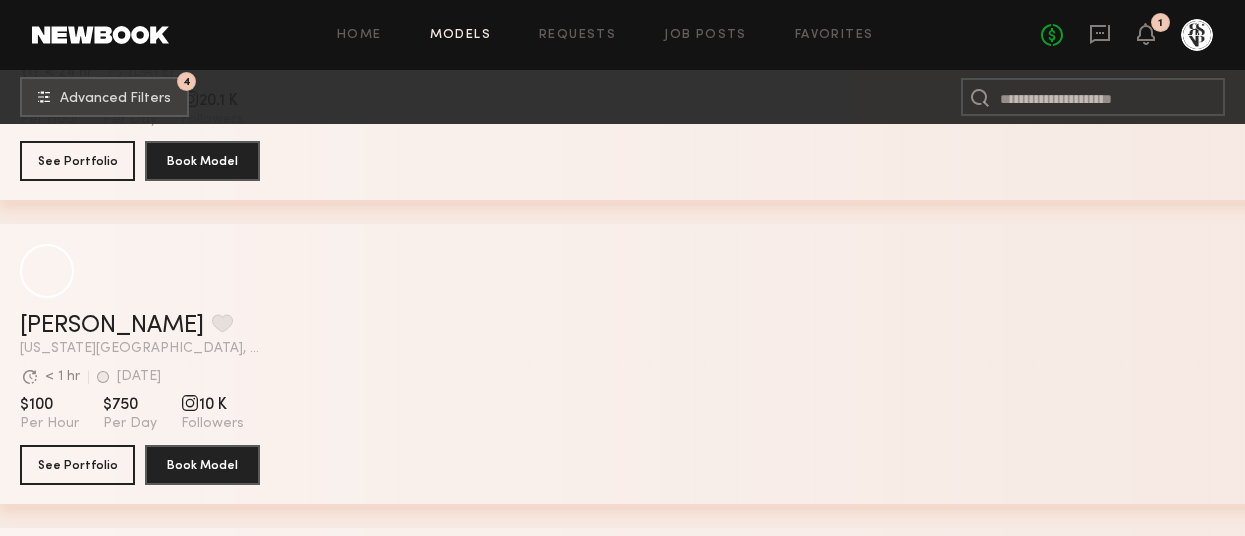 scroll, scrollTop: 11548, scrollLeft: 0, axis: vertical 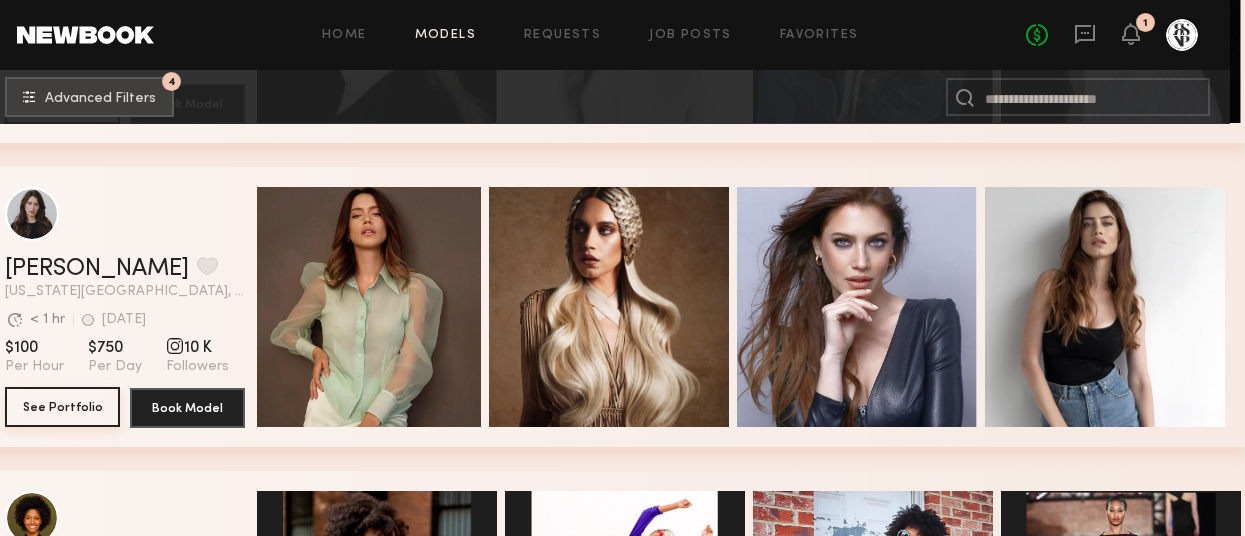 click on "See Portfolio" 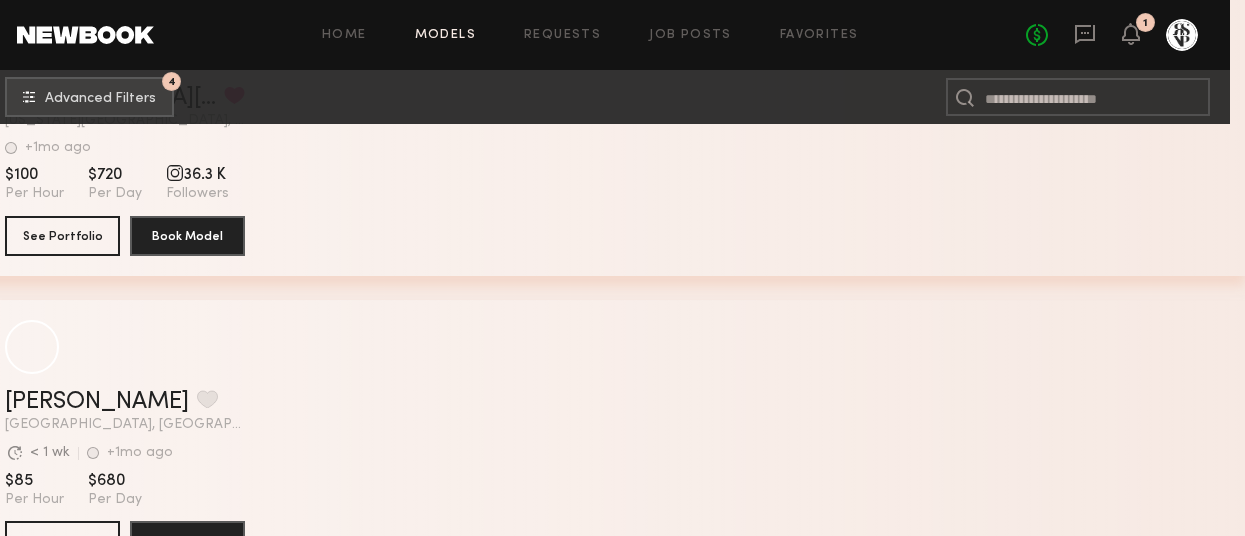 scroll, scrollTop: 16092, scrollLeft: 15, axis: both 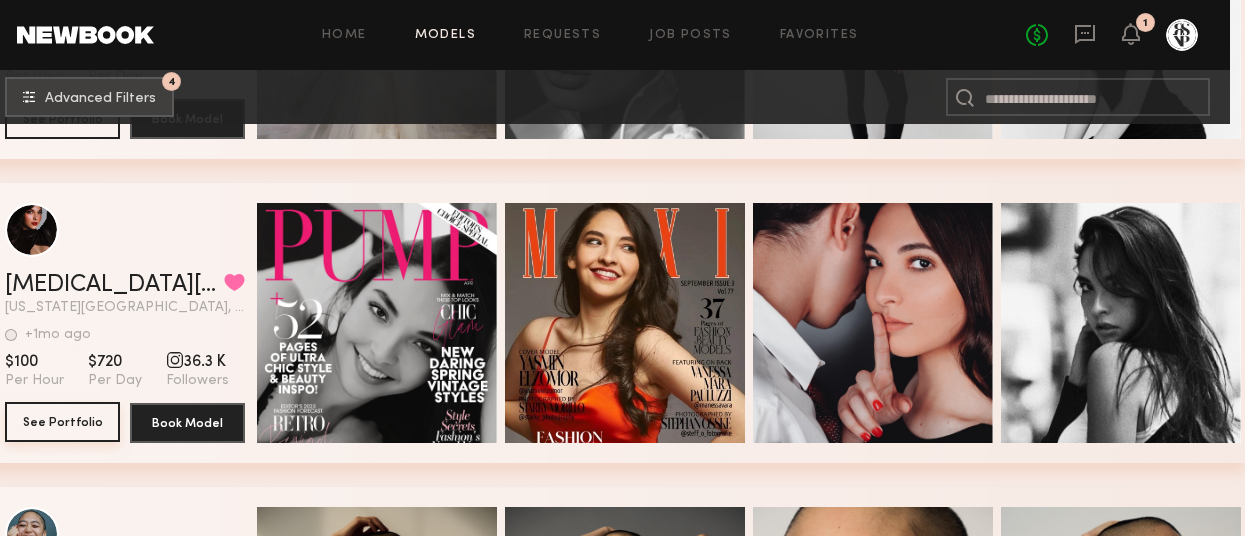click on "See Portfolio" 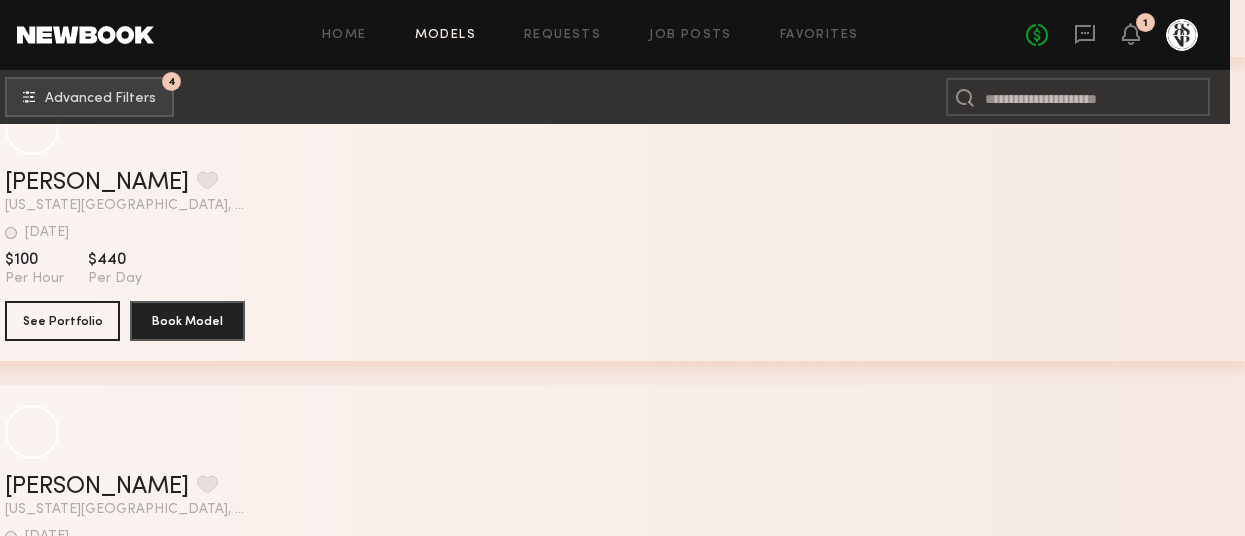 scroll, scrollTop: 19147, scrollLeft: 15, axis: both 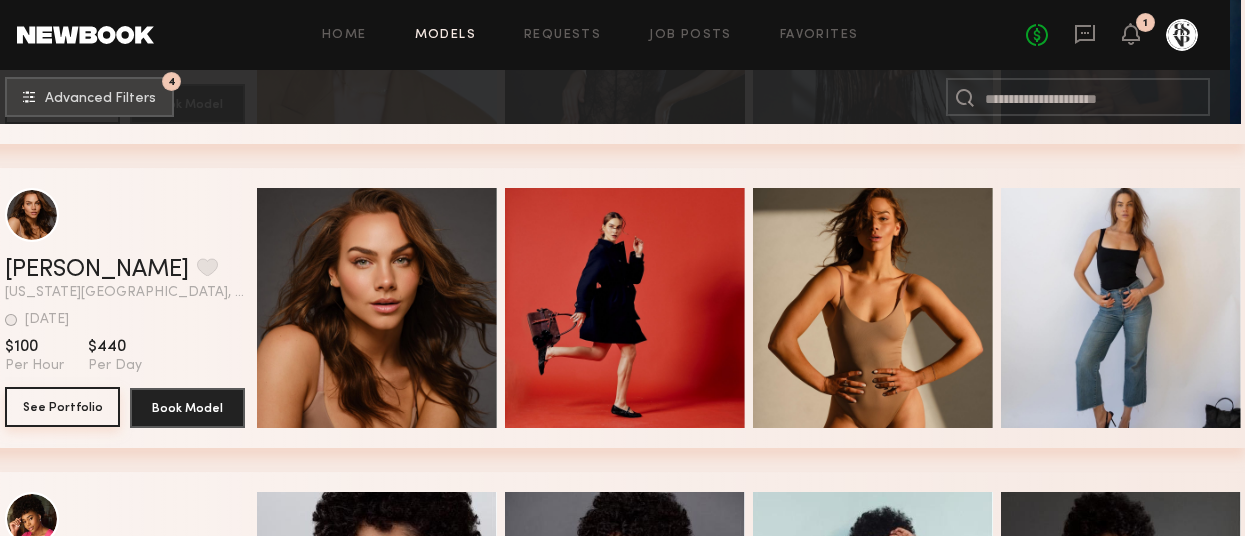 click on "See Portfolio" 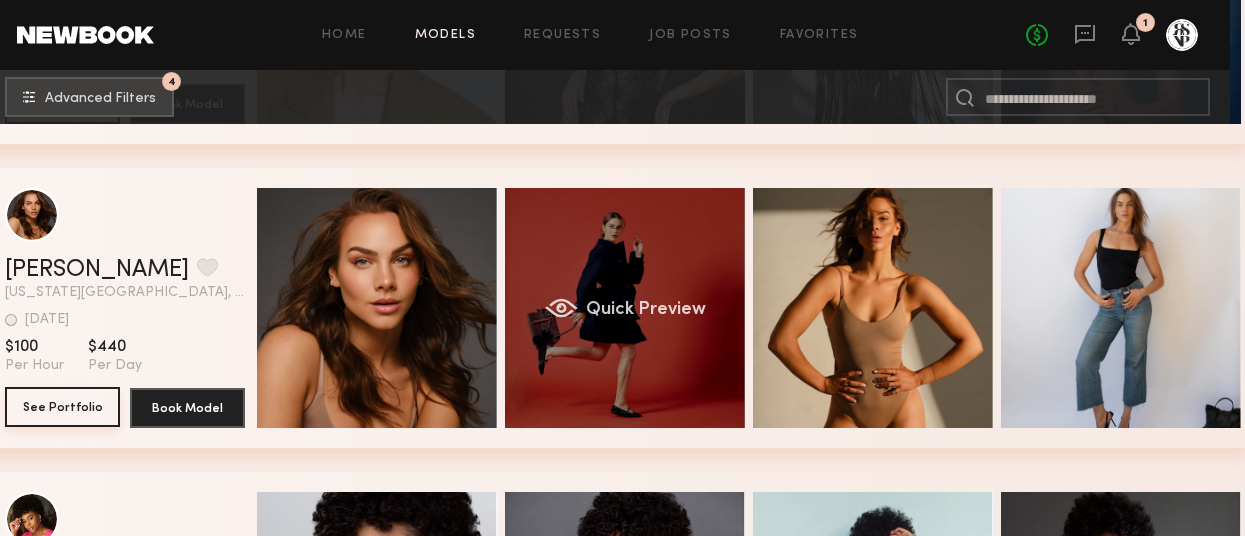 scroll, scrollTop: 18986, scrollLeft: 15, axis: both 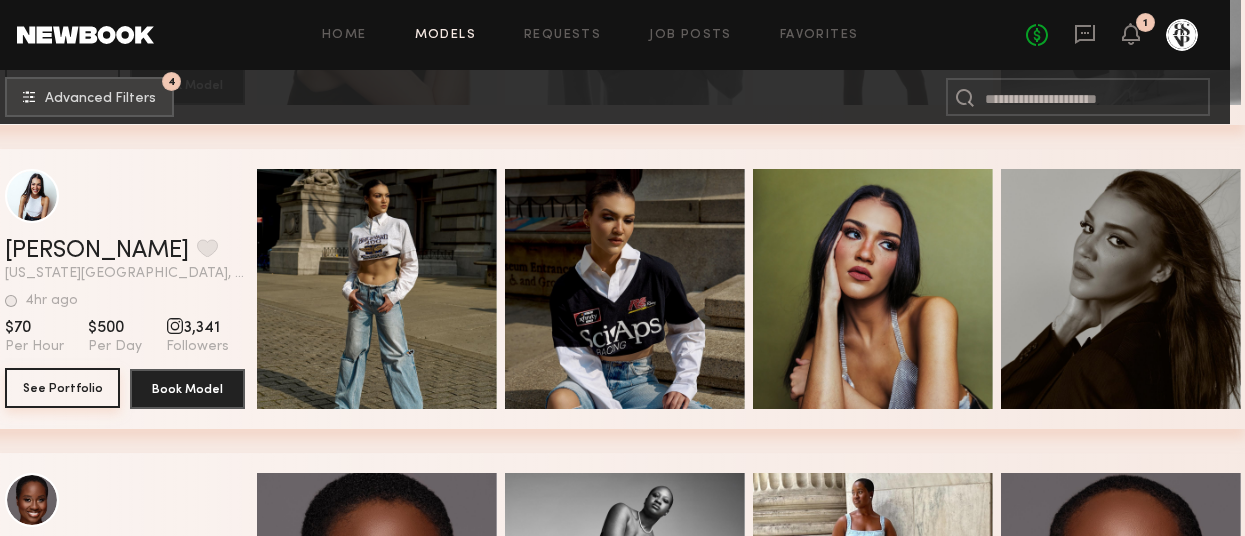 click on "See Portfolio" 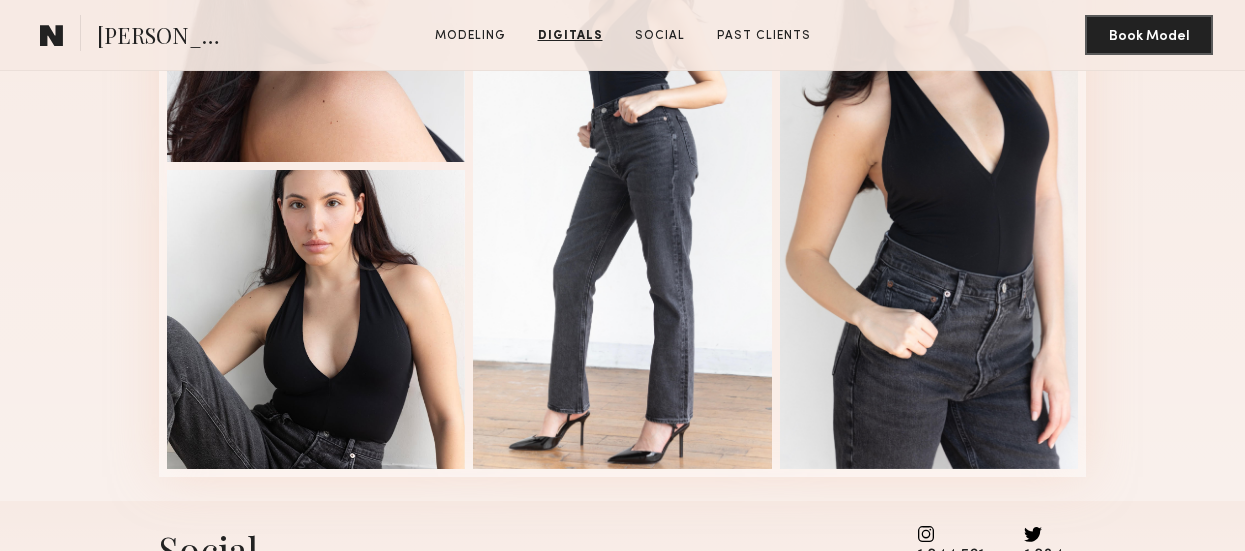 scroll, scrollTop: 2094, scrollLeft: 0, axis: vertical 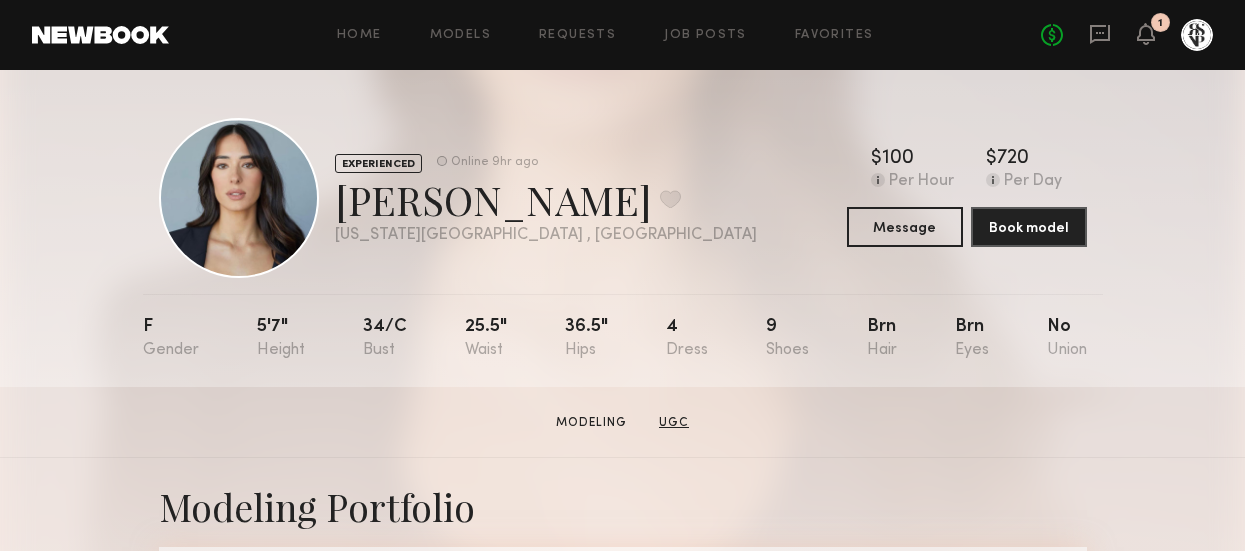 click on "UGC" 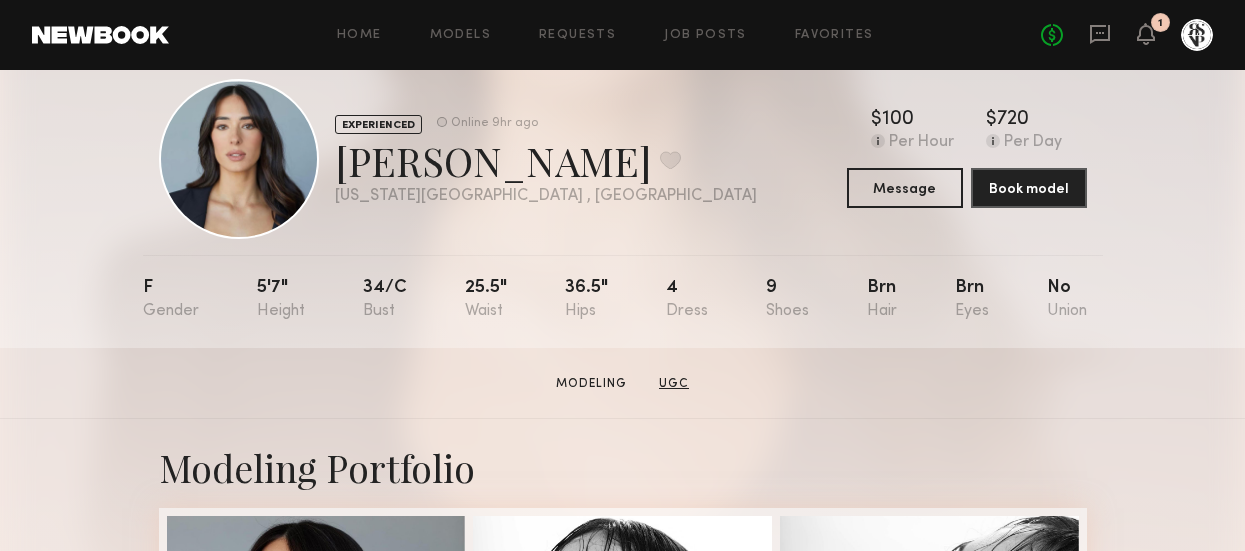 scroll, scrollTop: 0, scrollLeft: 0, axis: both 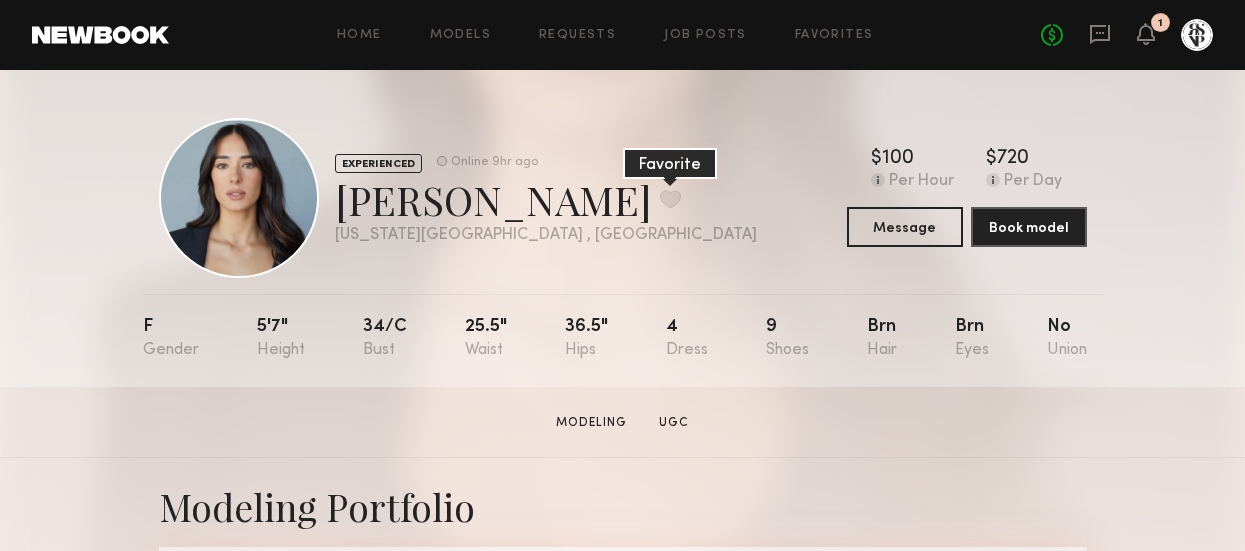 click 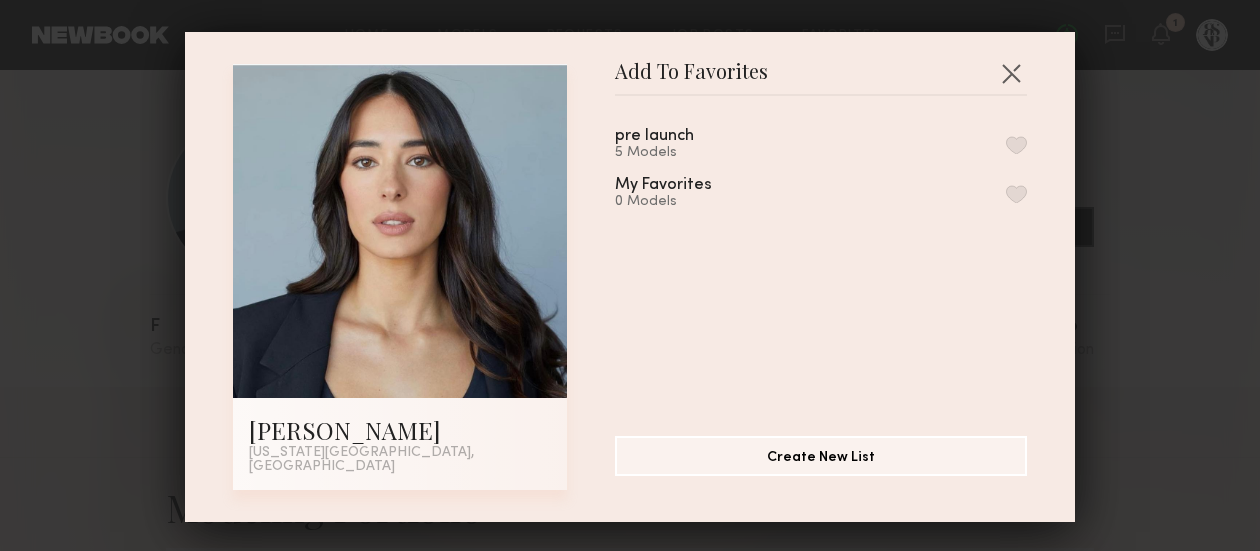 click on "5   Models" at bounding box center [678, 153] 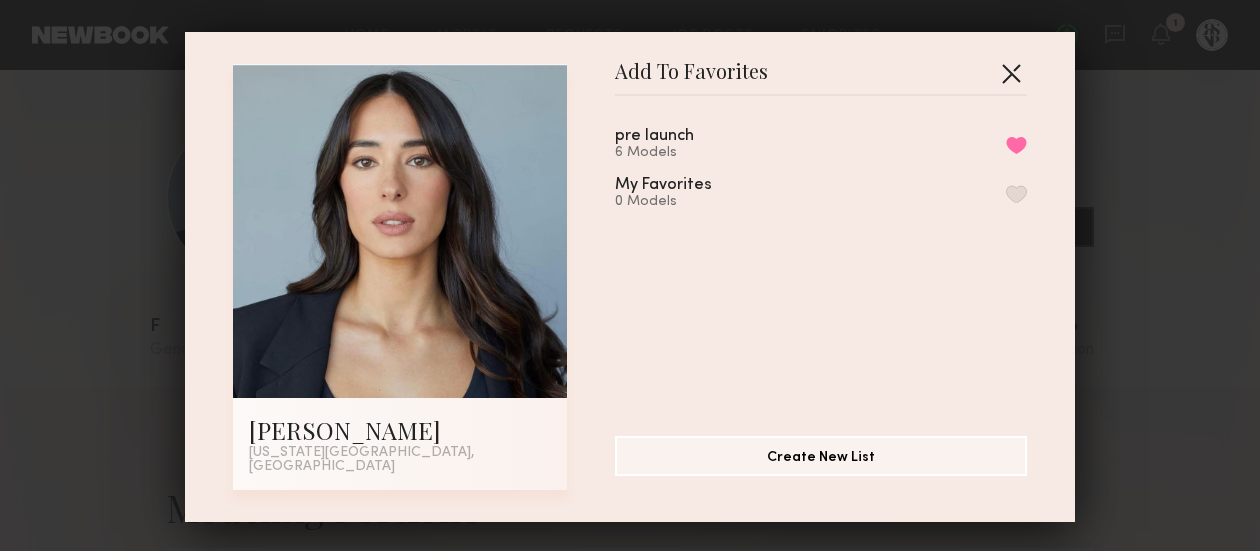 click at bounding box center [1011, 73] 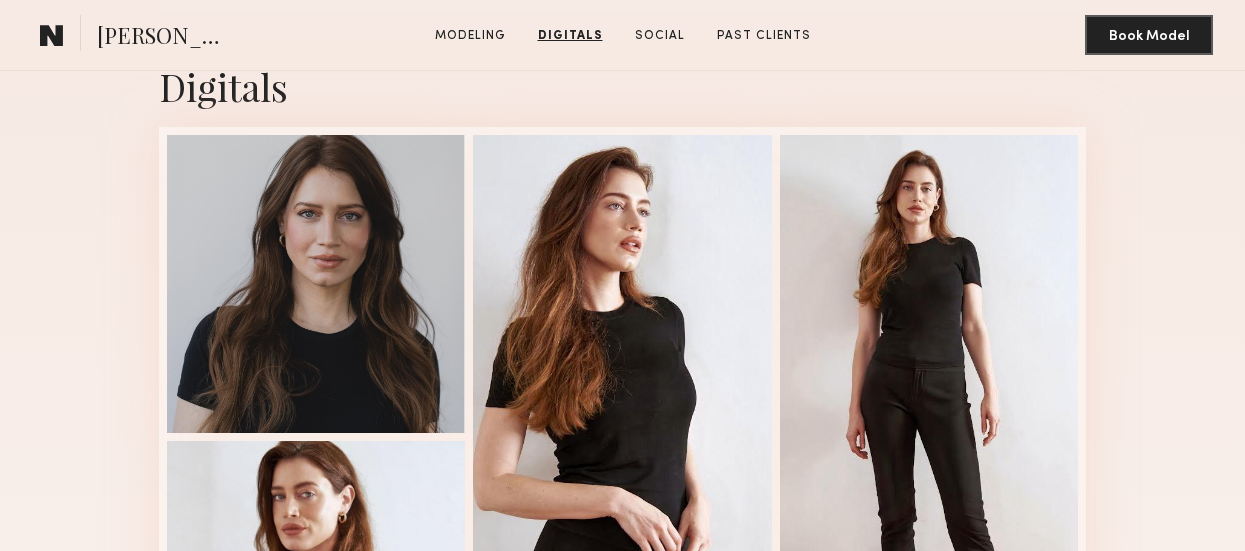 scroll, scrollTop: 1821, scrollLeft: 0, axis: vertical 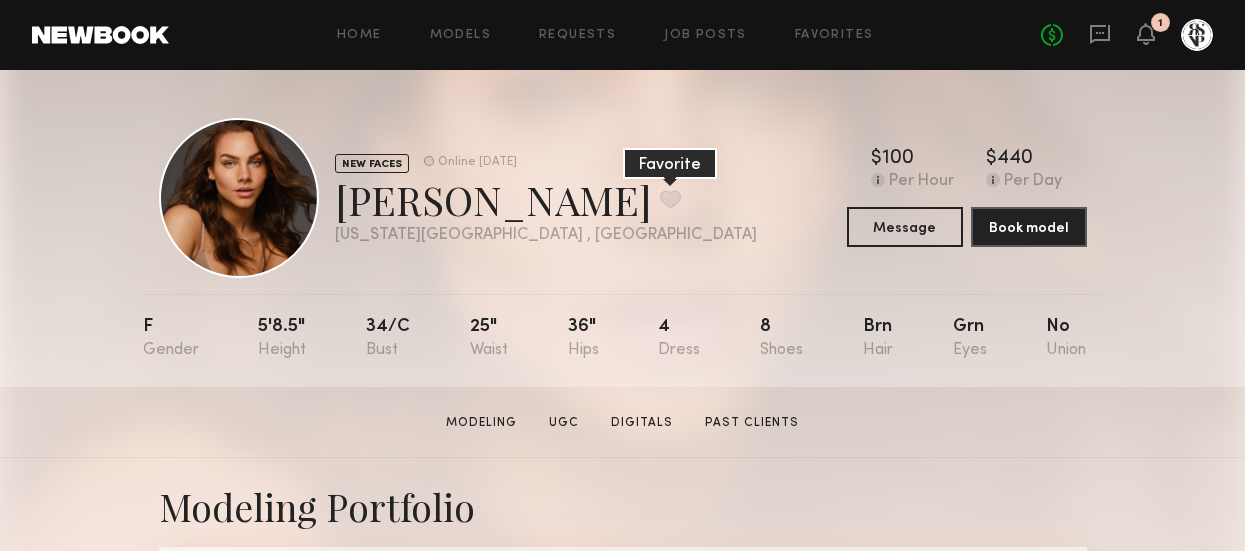 click 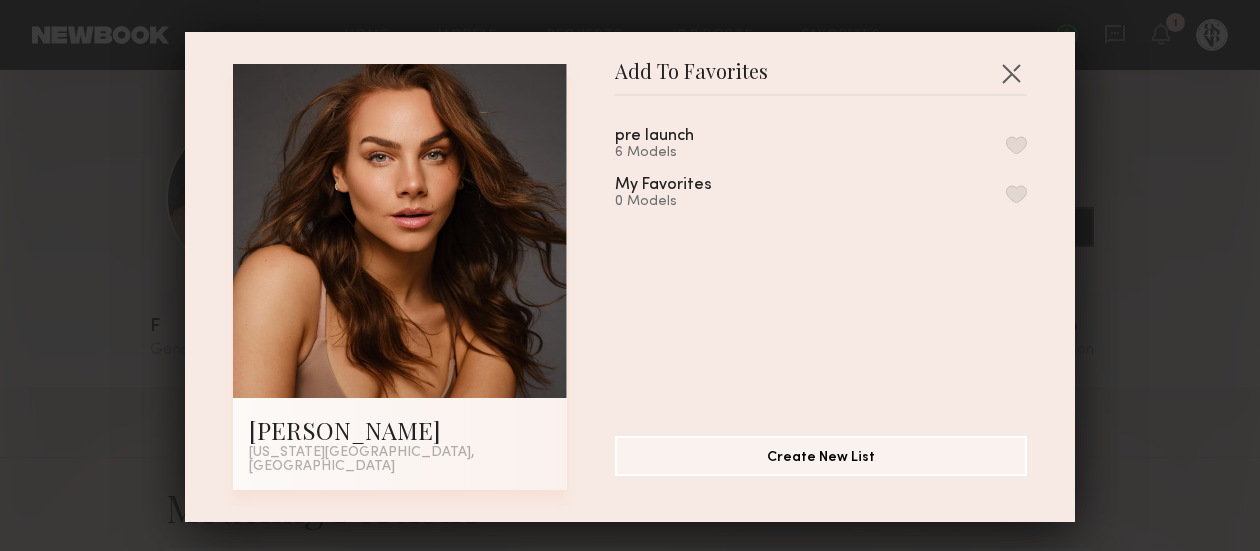 click at bounding box center [1016, 145] 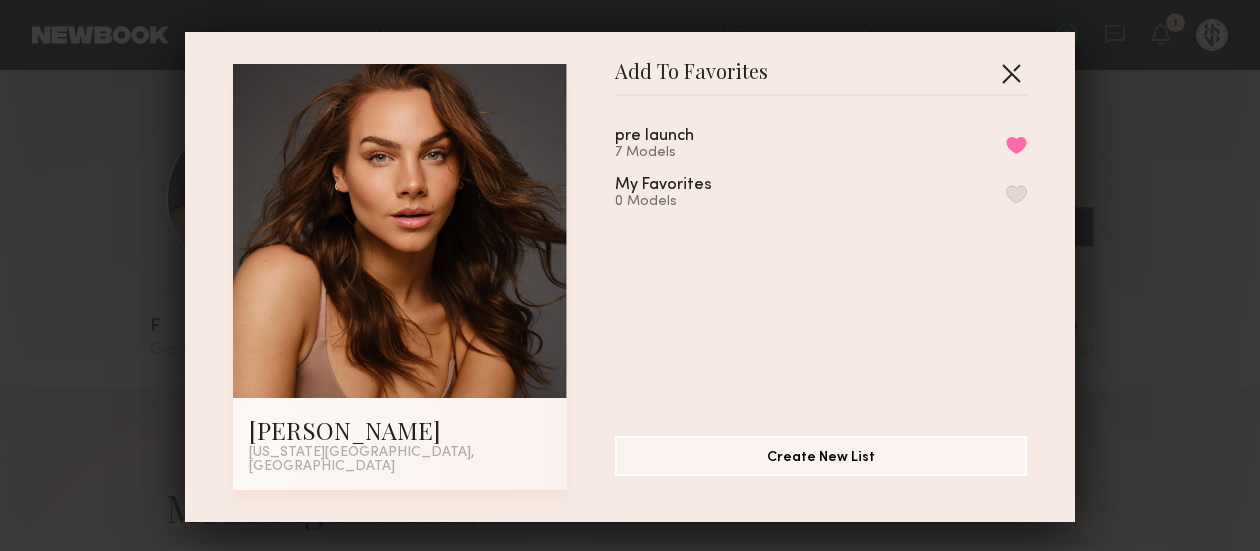 click at bounding box center (1011, 73) 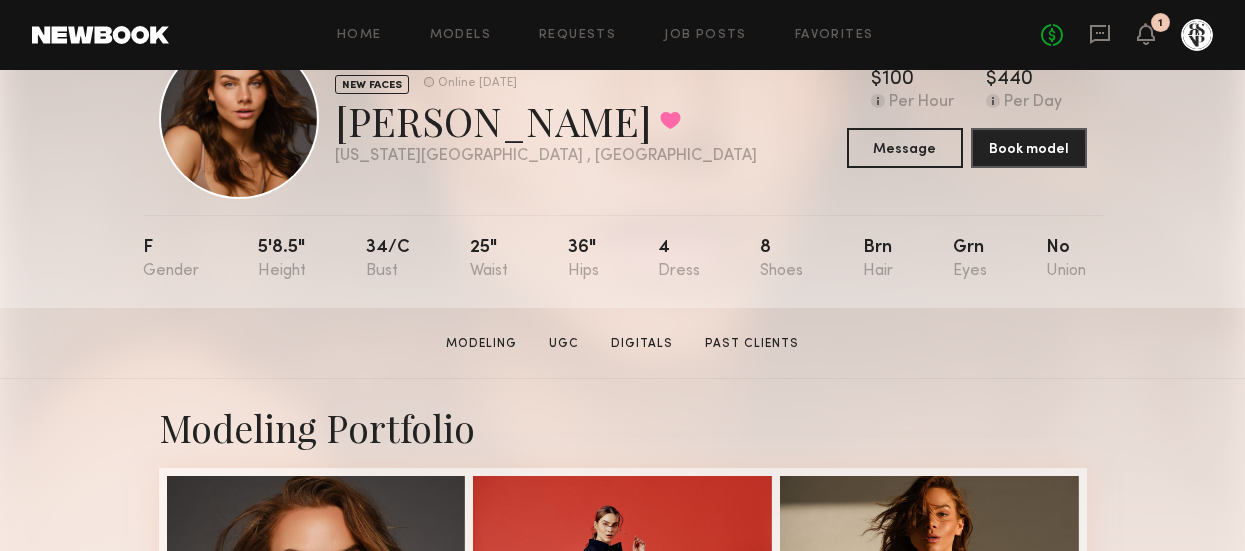 scroll, scrollTop: 0, scrollLeft: 0, axis: both 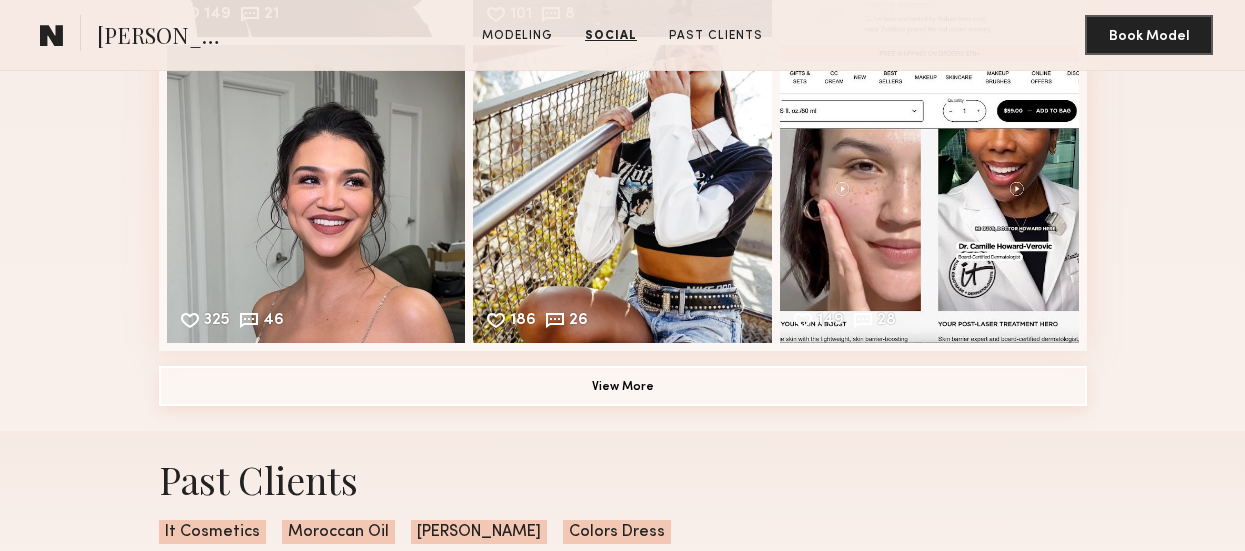 click on "View More" 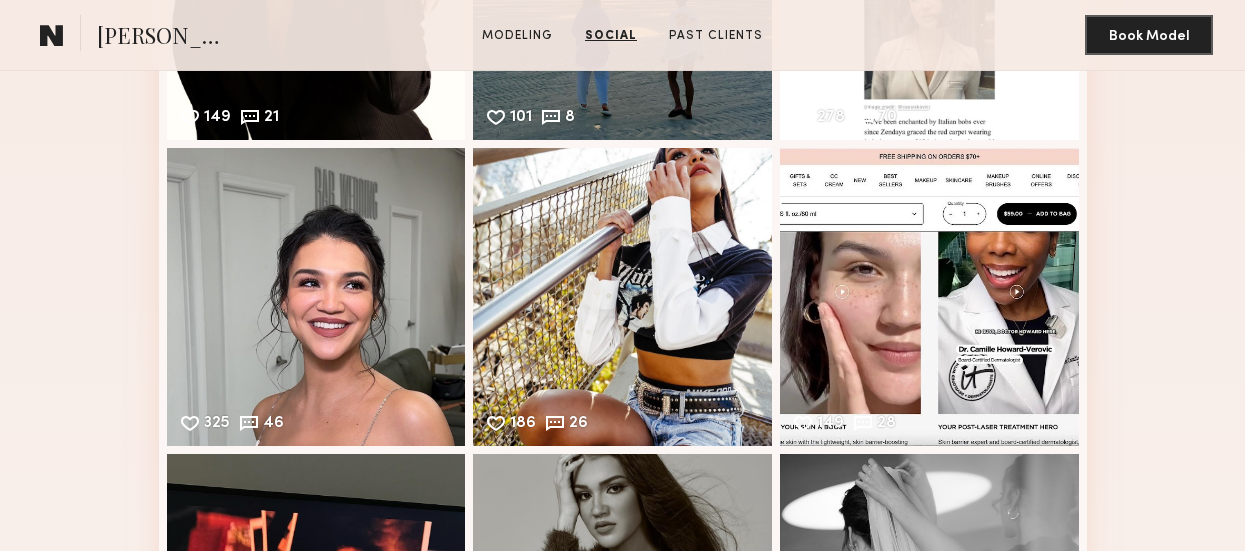 scroll, scrollTop: 1771, scrollLeft: 0, axis: vertical 